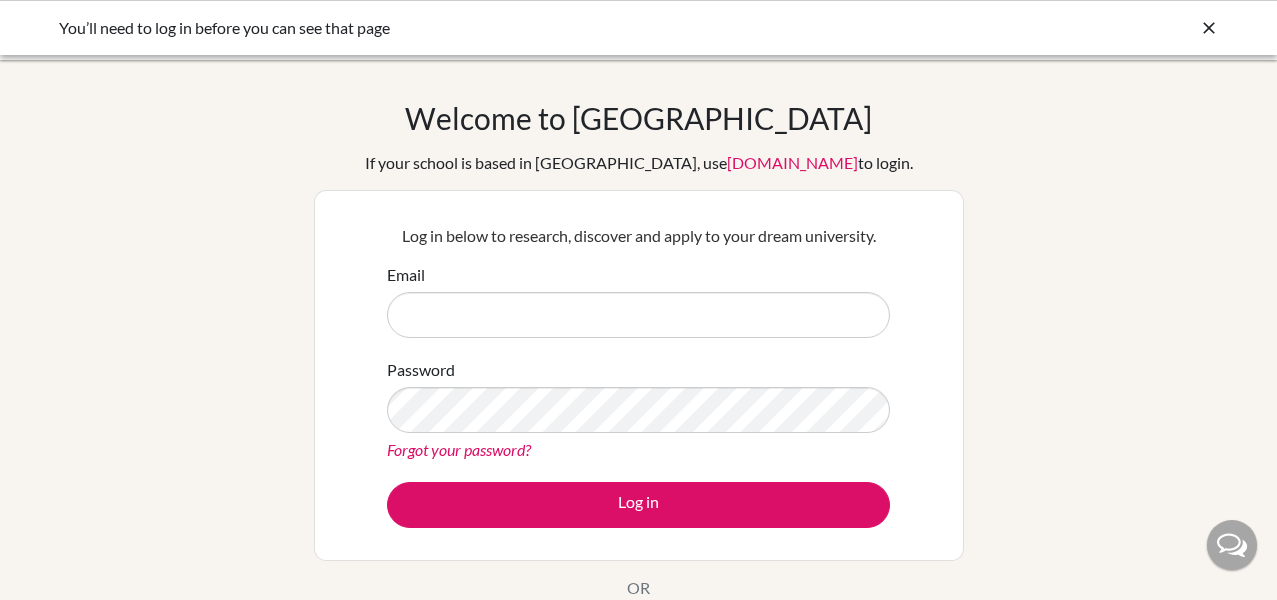 scroll, scrollTop: 0, scrollLeft: 0, axis: both 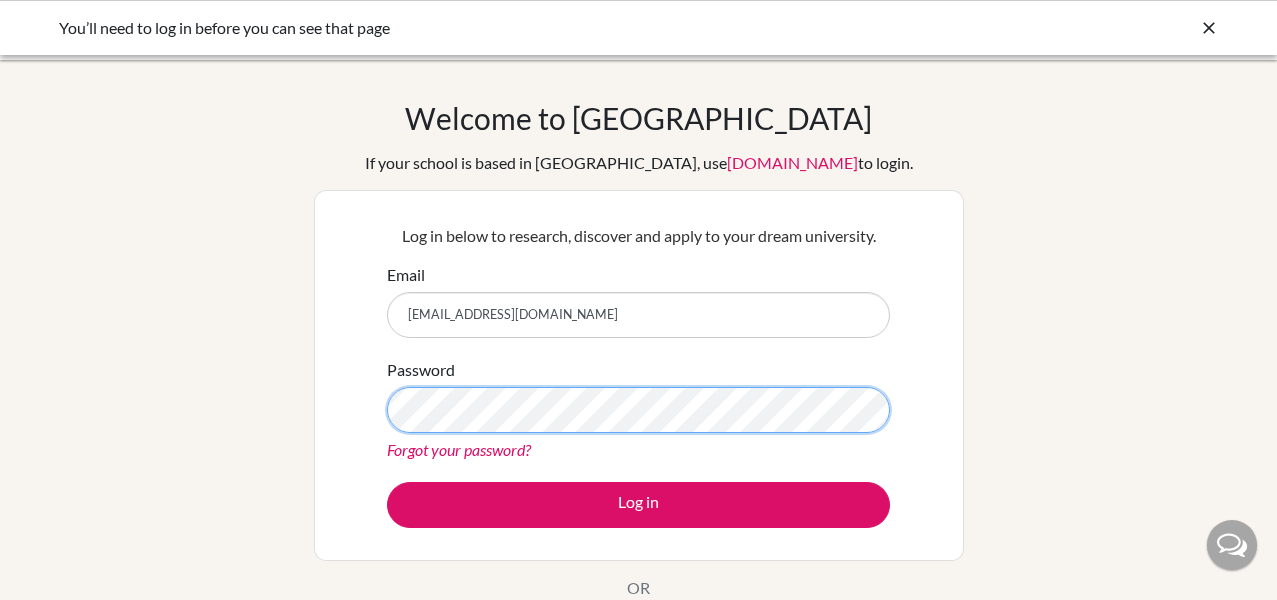 click on "Log in" at bounding box center [638, 505] 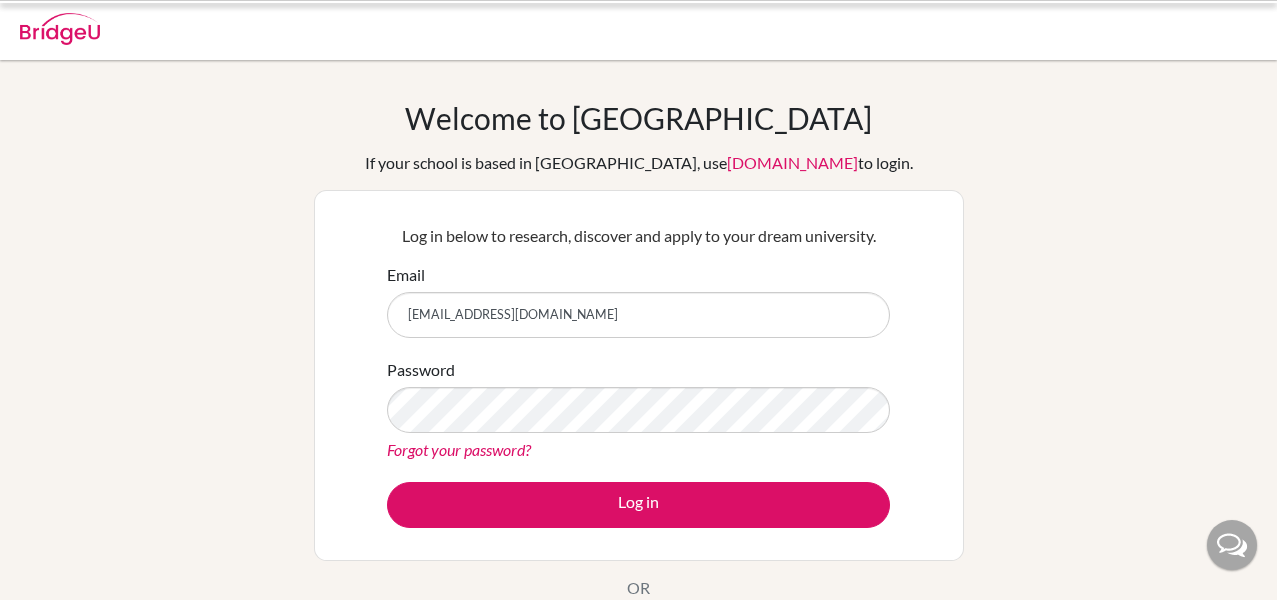 scroll, scrollTop: 0, scrollLeft: 0, axis: both 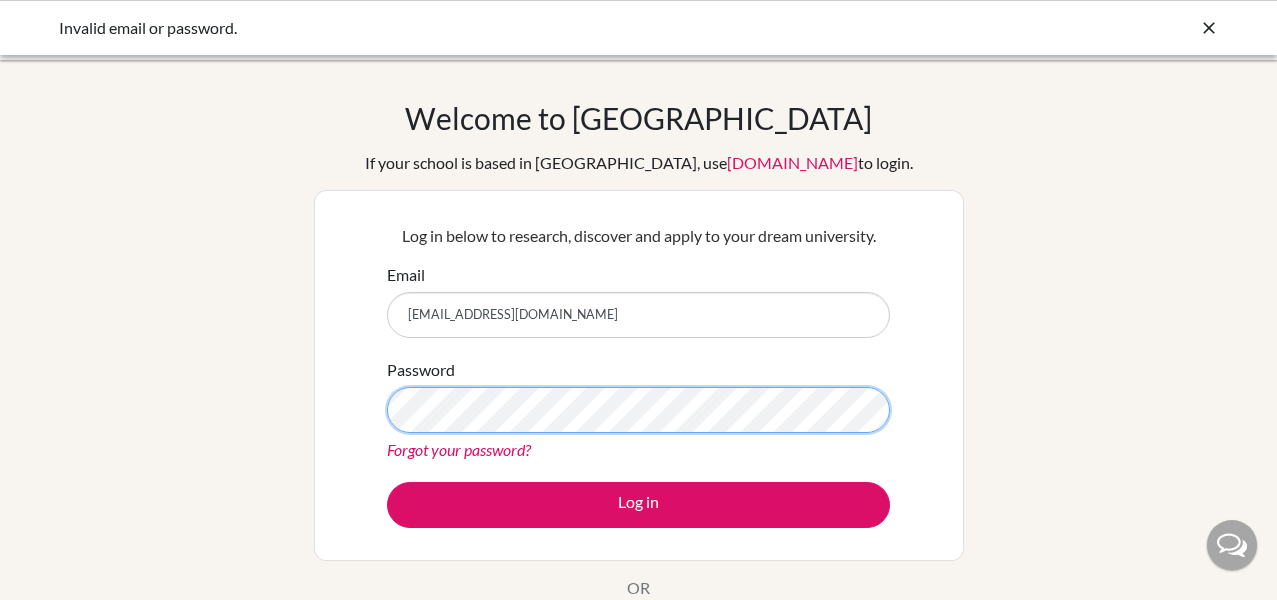 click on "Log in" at bounding box center [638, 505] 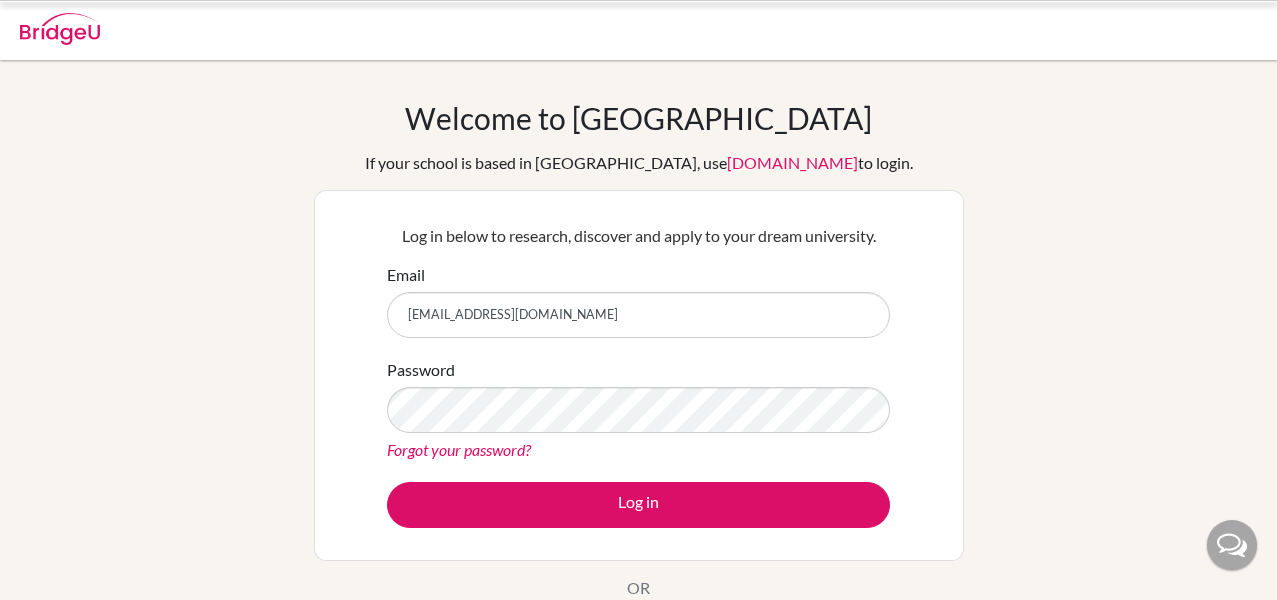 scroll, scrollTop: 0, scrollLeft: 0, axis: both 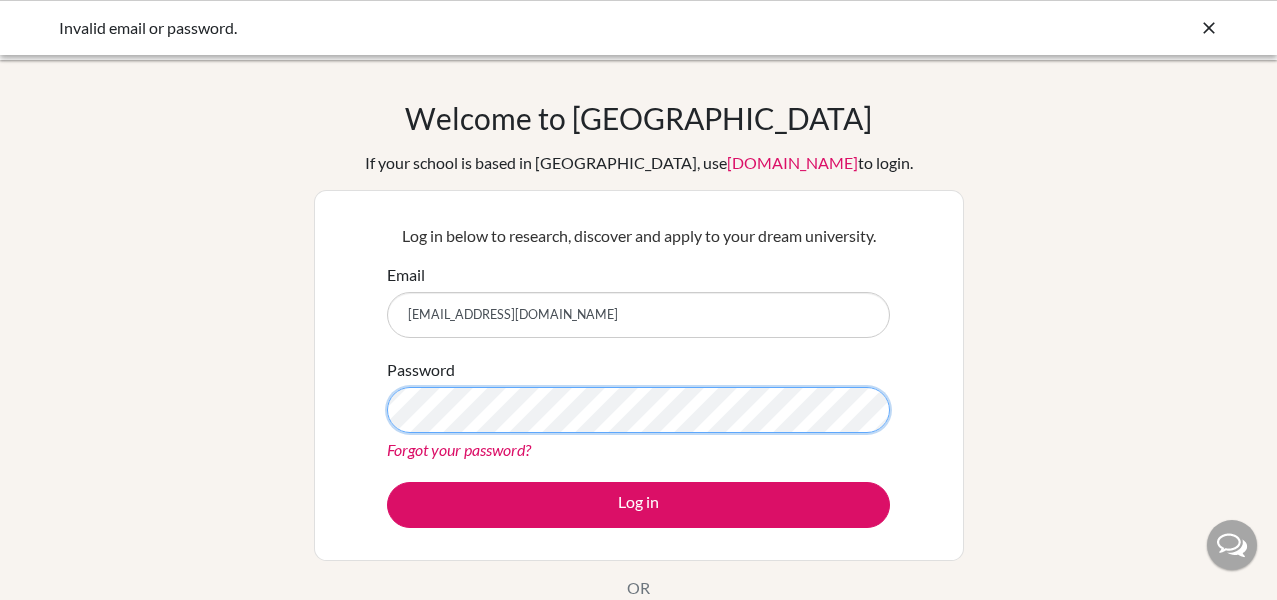 click on "Log in" at bounding box center (638, 505) 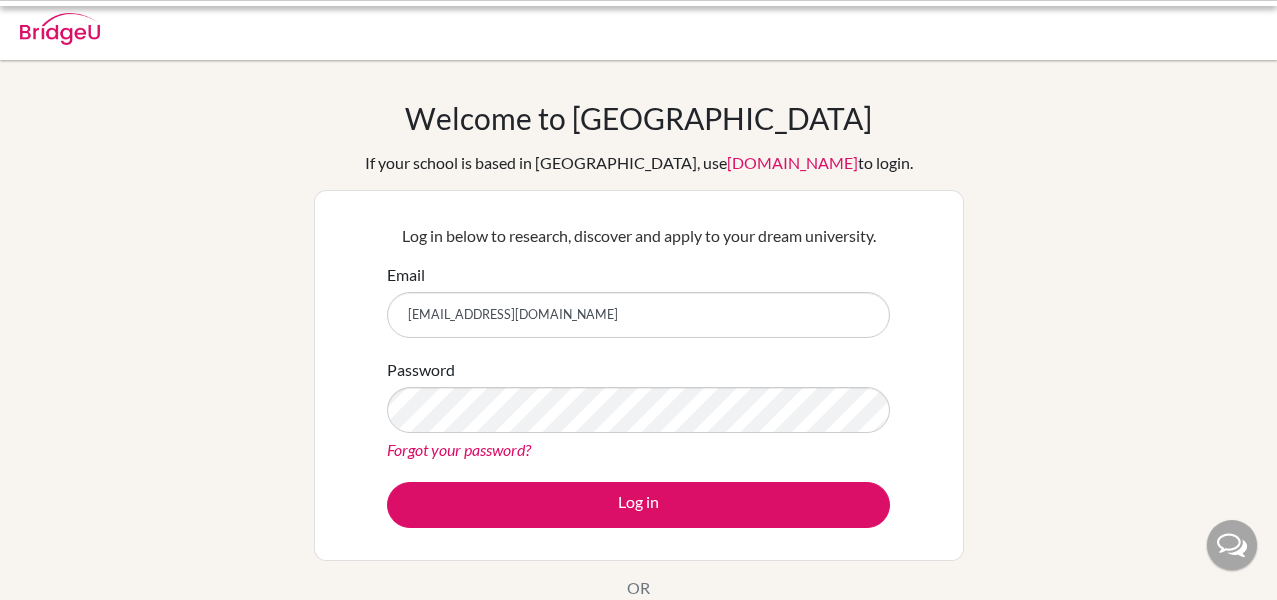 scroll, scrollTop: 0, scrollLeft: 0, axis: both 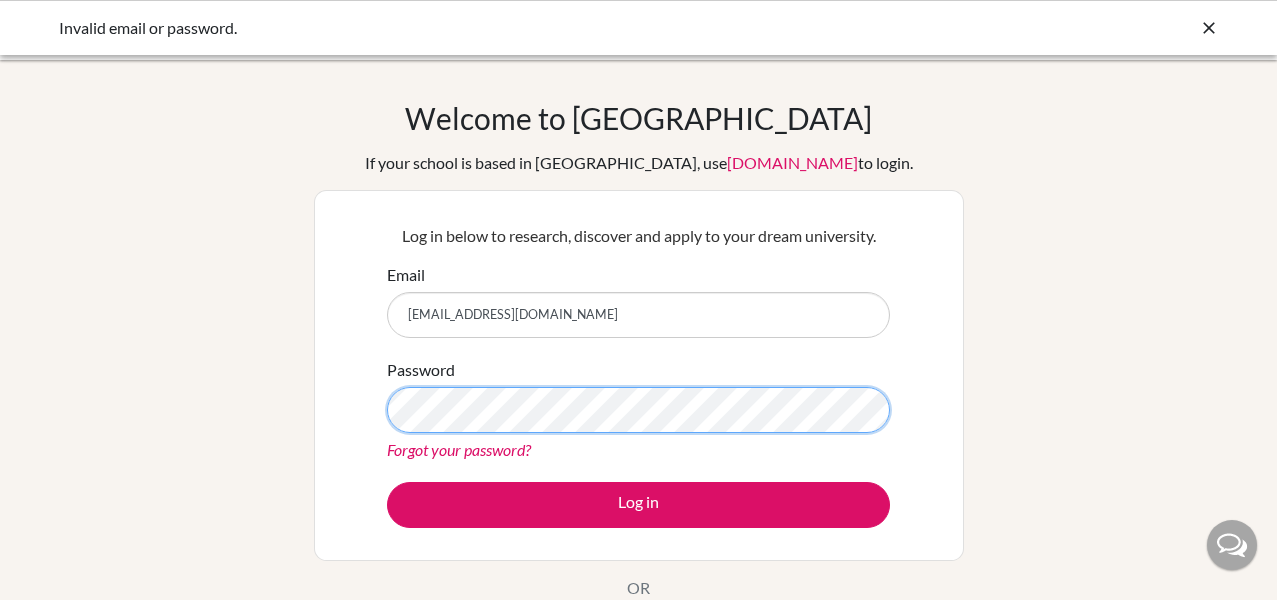 click on "Log in" at bounding box center [638, 505] 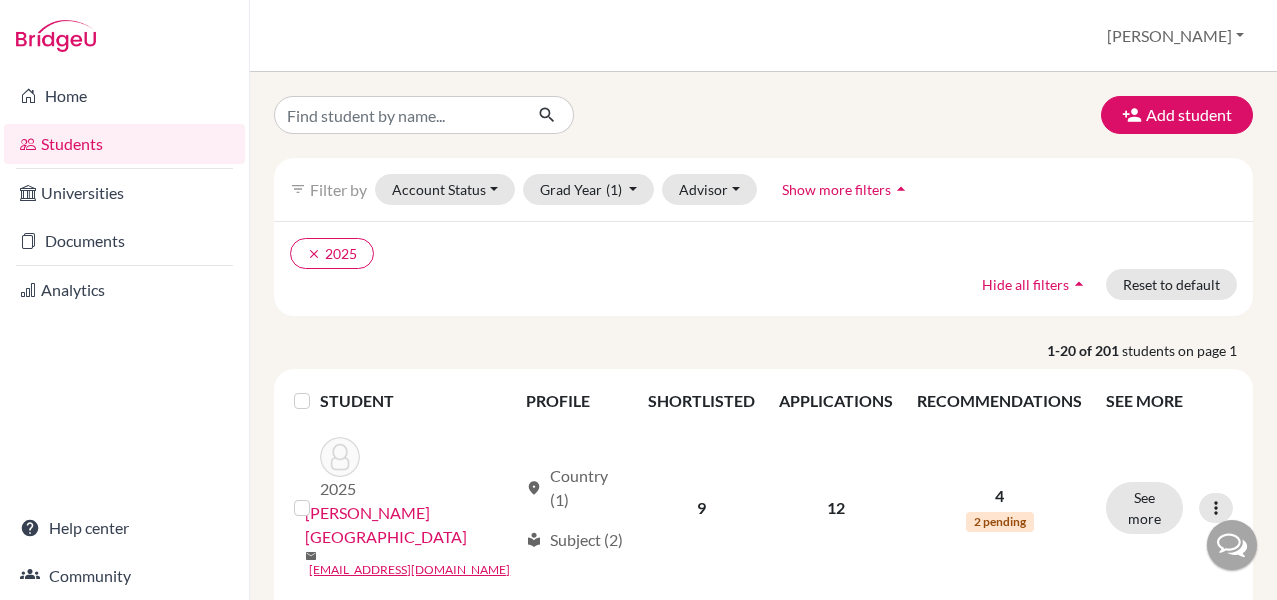 scroll, scrollTop: 0, scrollLeft: 0, axis: both 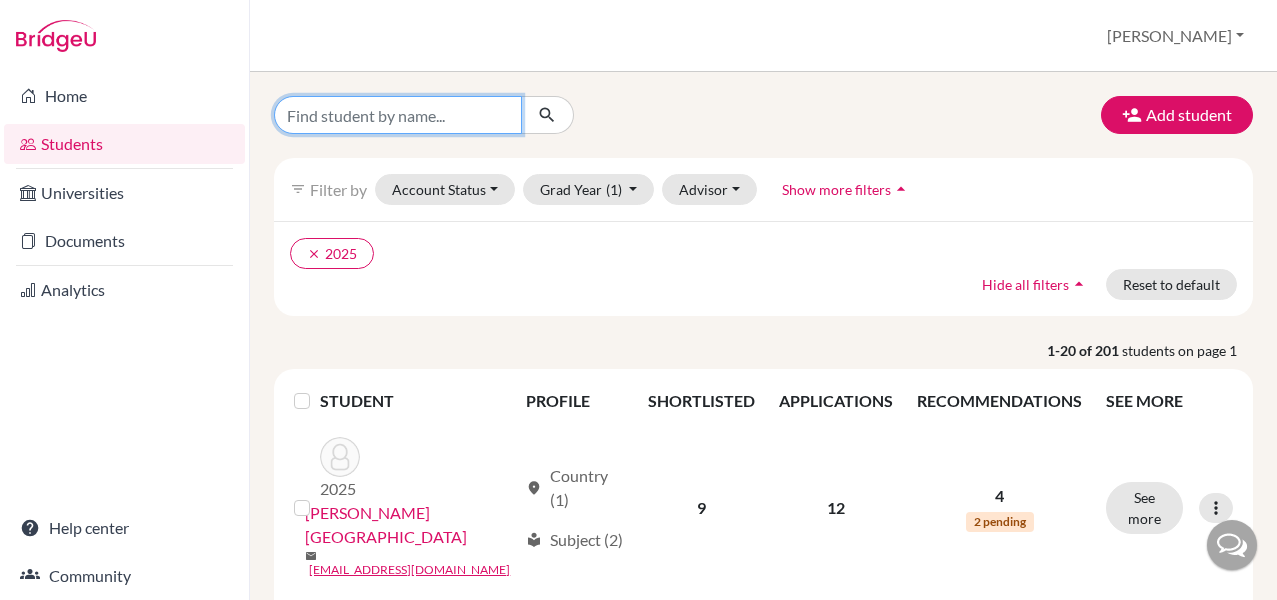 click at bounding box center (398, 115) 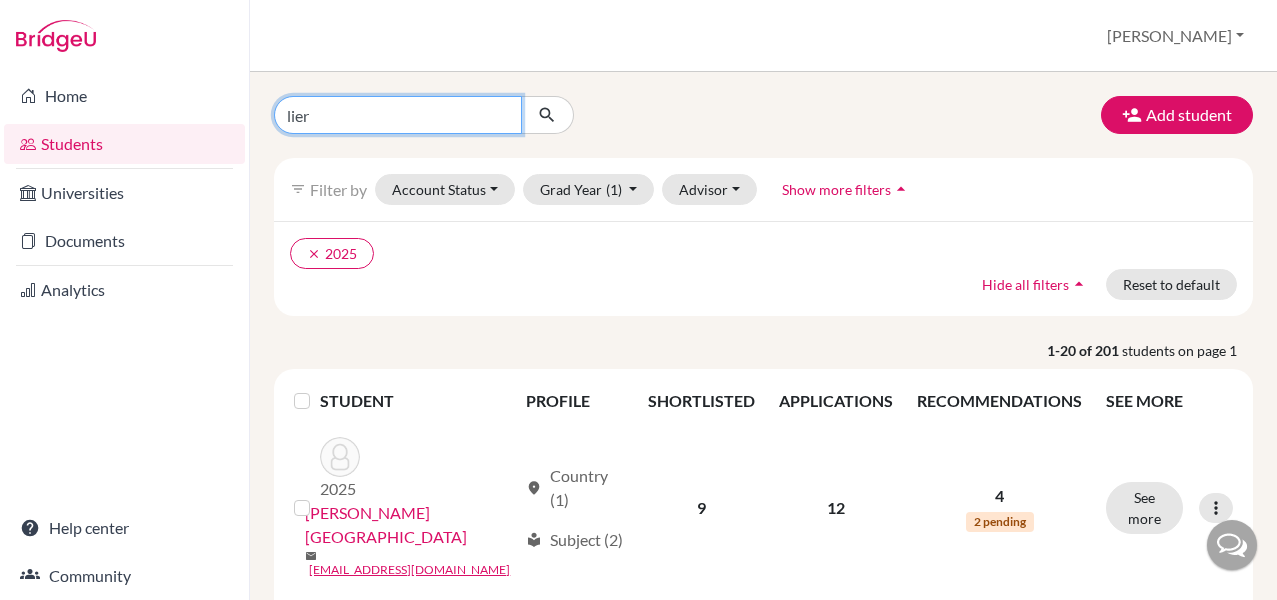 type on "lier" 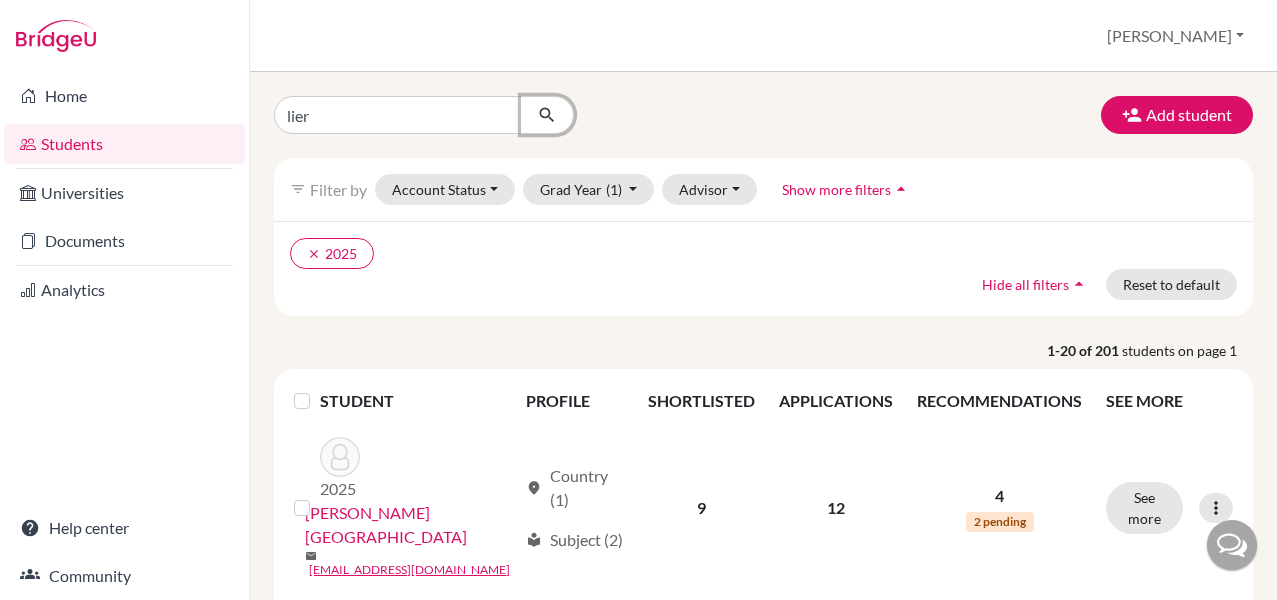 click at bounding box center [547, 115] 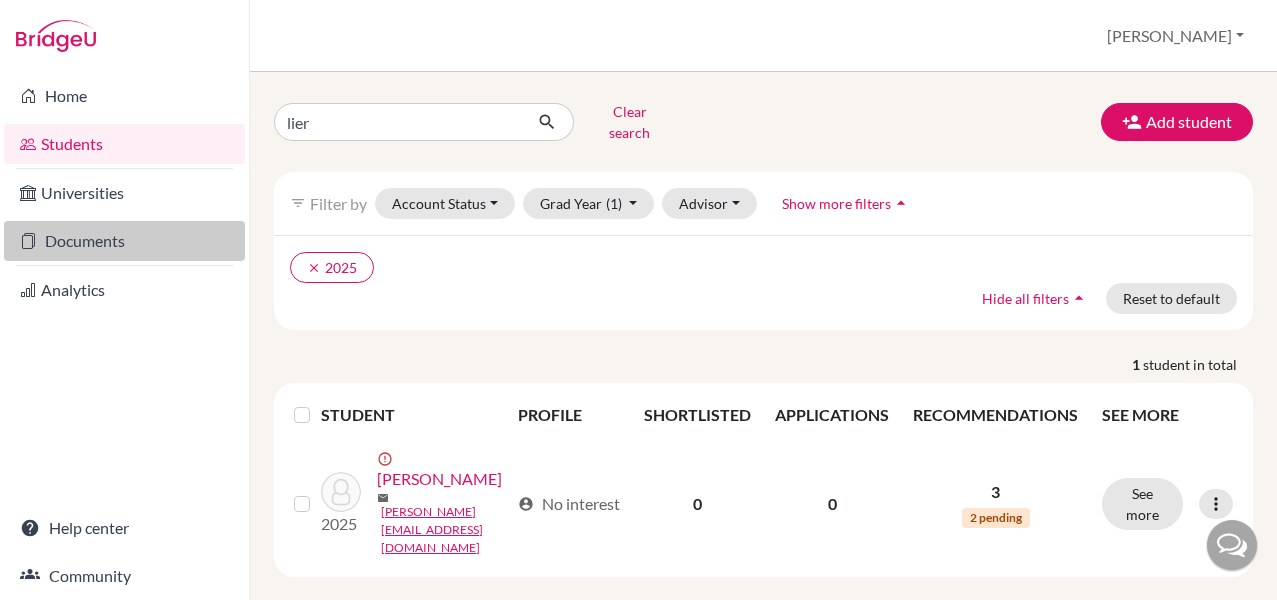 click on "Documents" at bounding box center (124, 241) 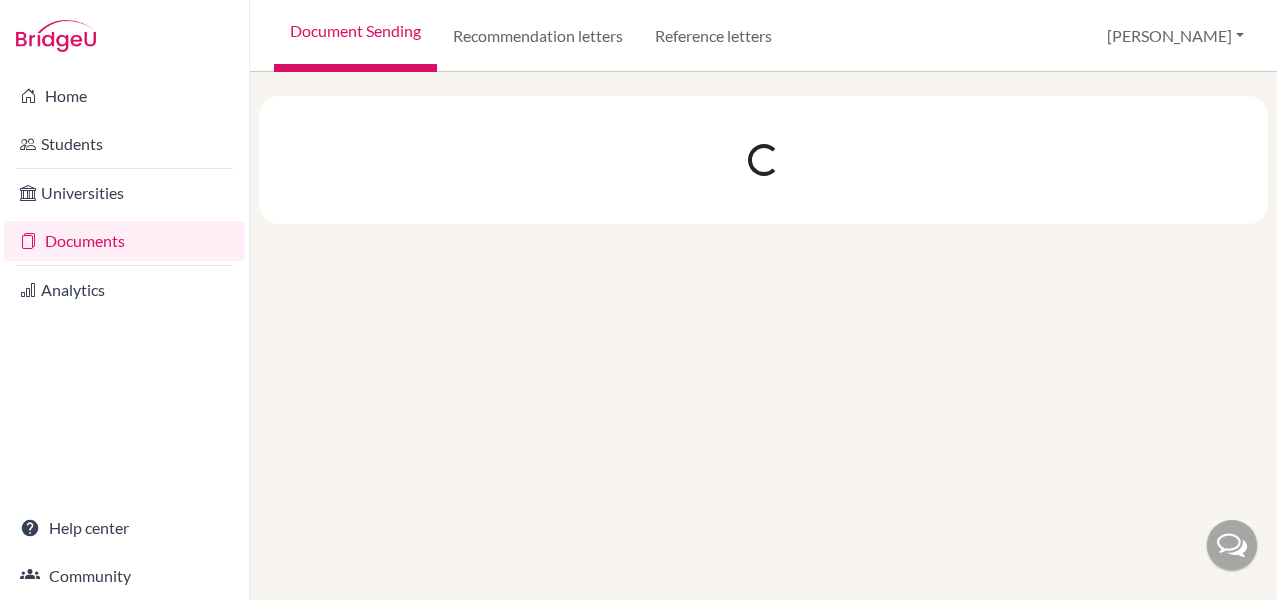 scroll, scrollTop: 0, scrollLeft: 0, axis: both 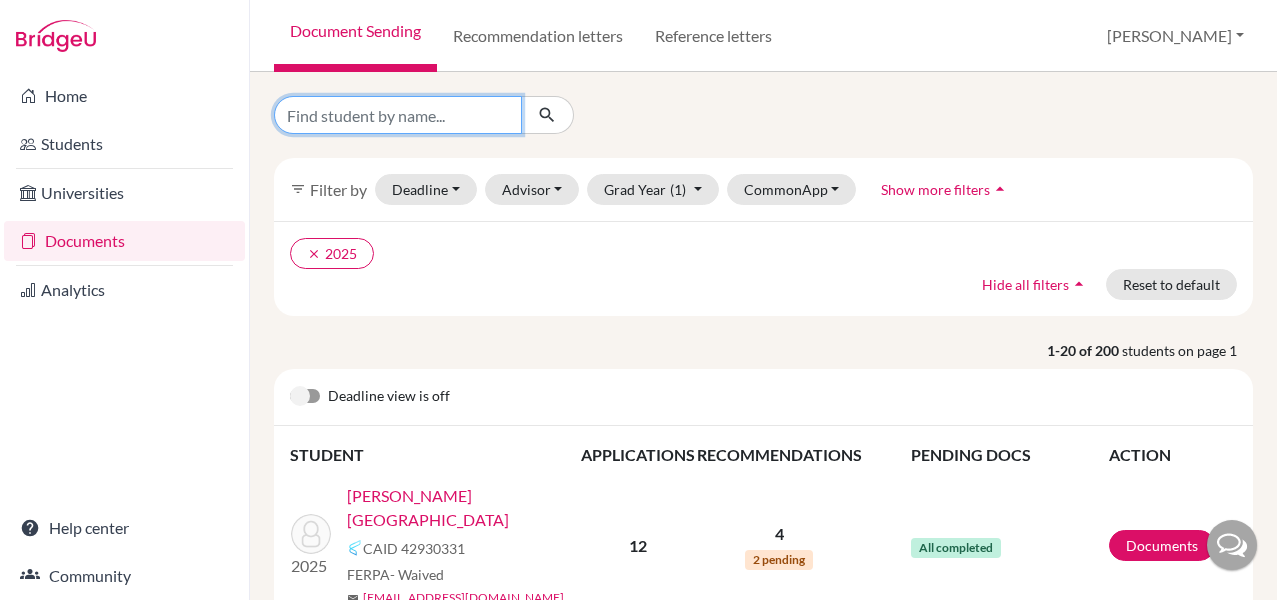 click at bounding box center (398, 115) 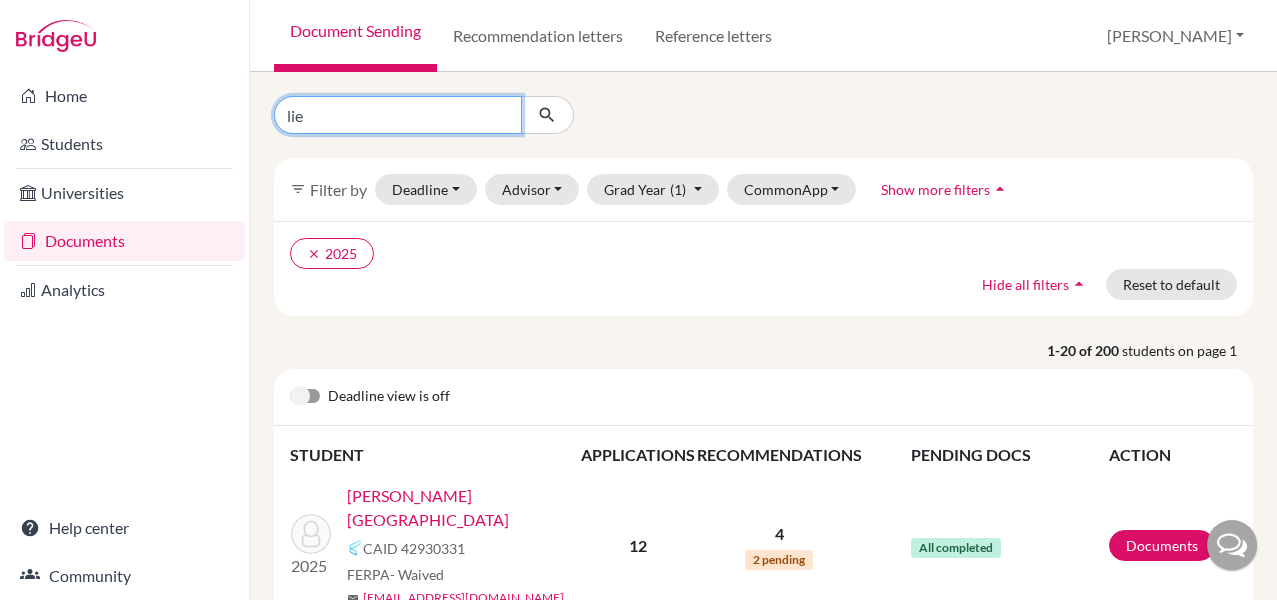 type on "lier" 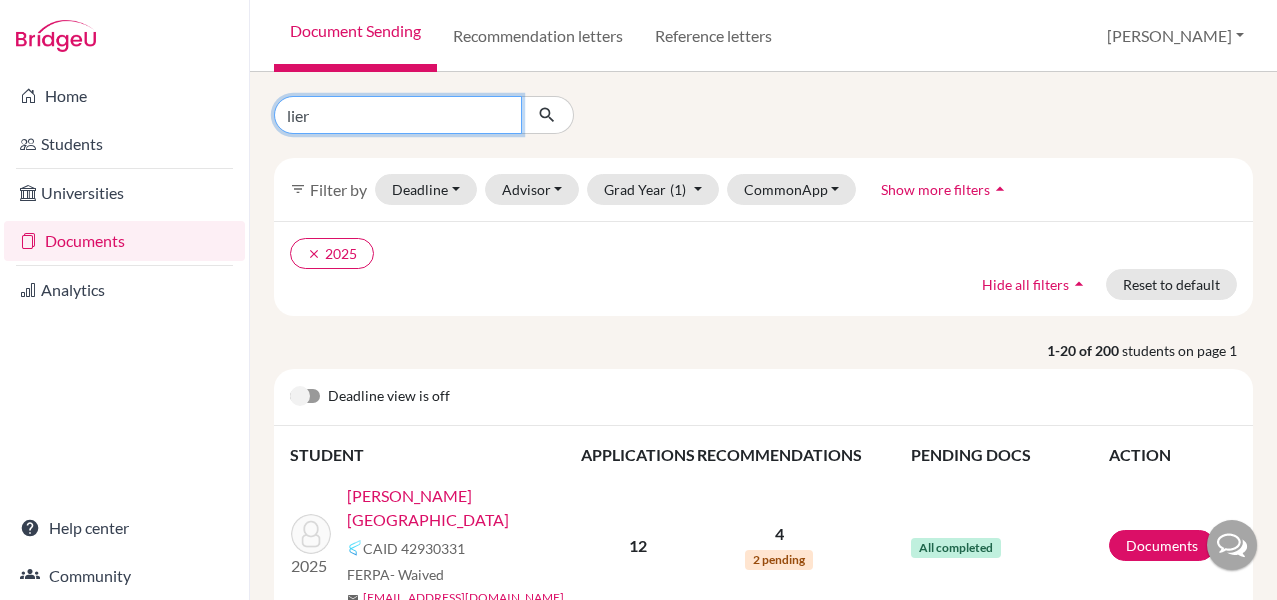 click at bounding box center [547, 115] 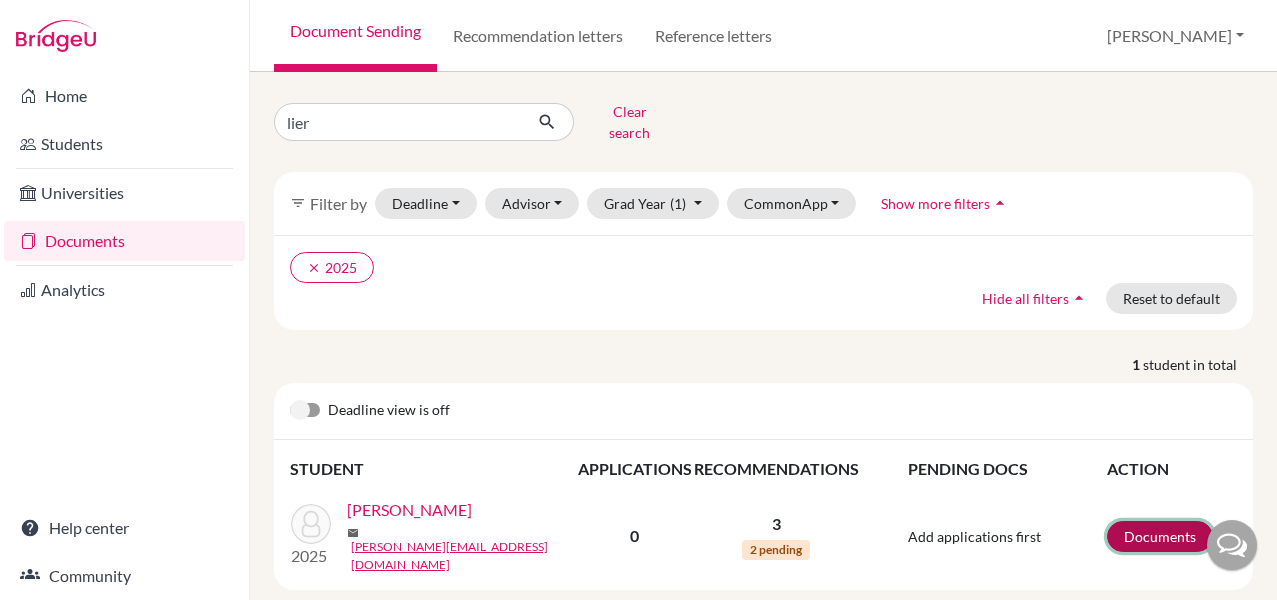 click on "Documents" at bounding box center (1160, 536) 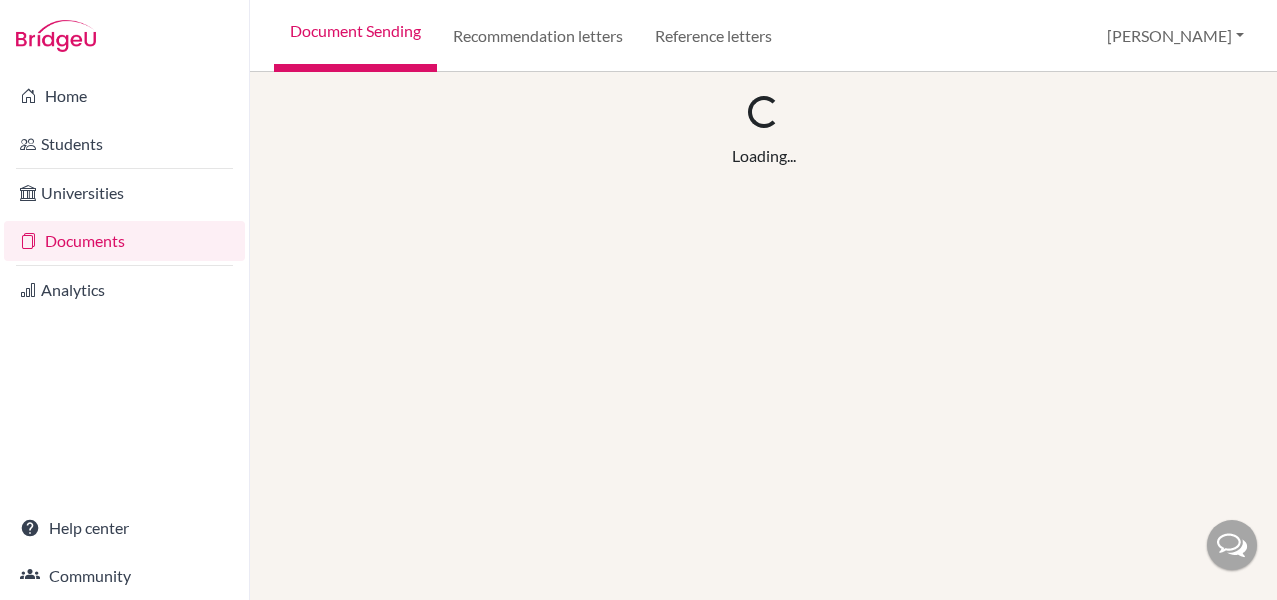 scroll, scrollTop: 0, scrollLeft: 0, axis: both 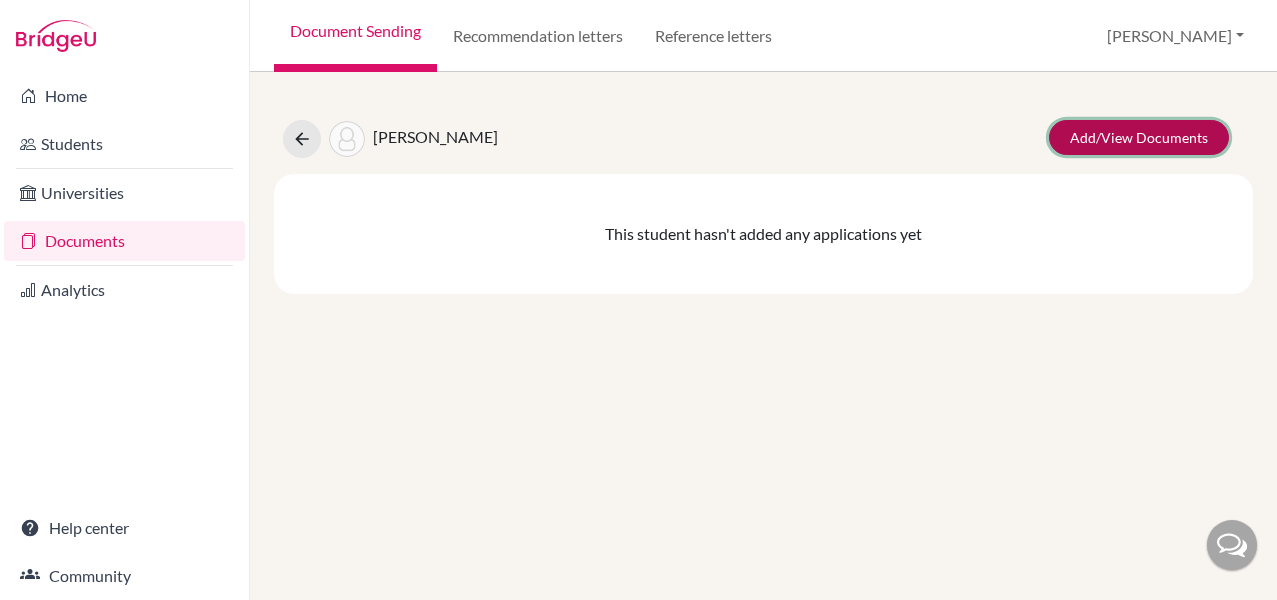 click on "Add/View Documents" at bounding box center [1139, 137] 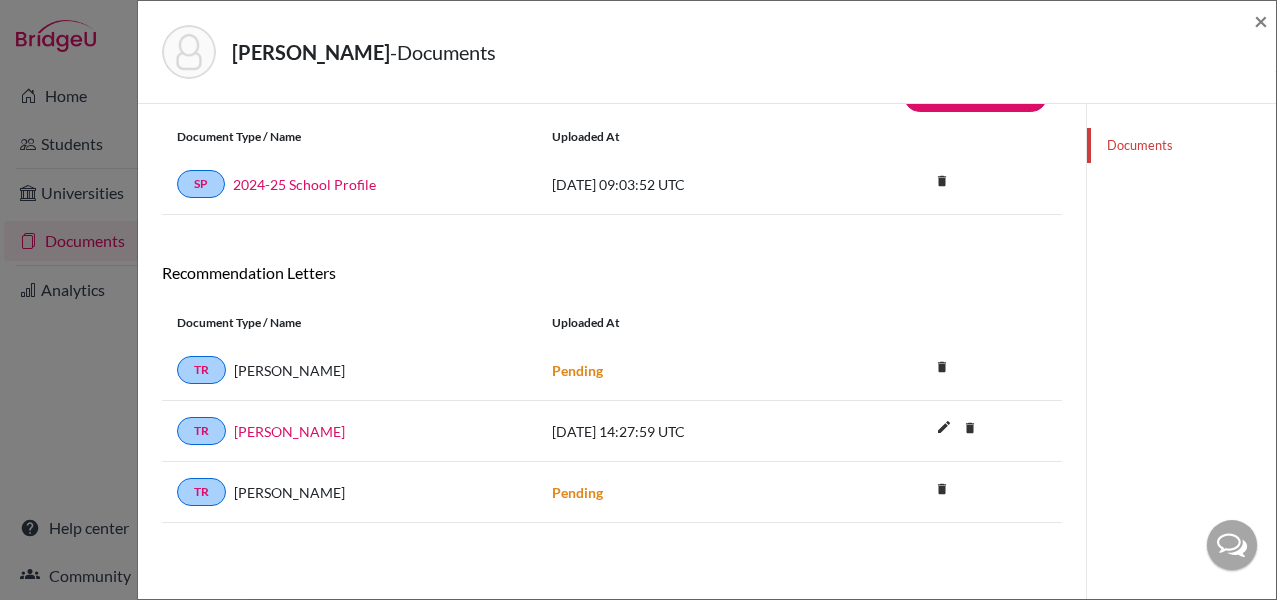 scroll, scrollTop: 48, scrollLeft: 0, axis: vertical 